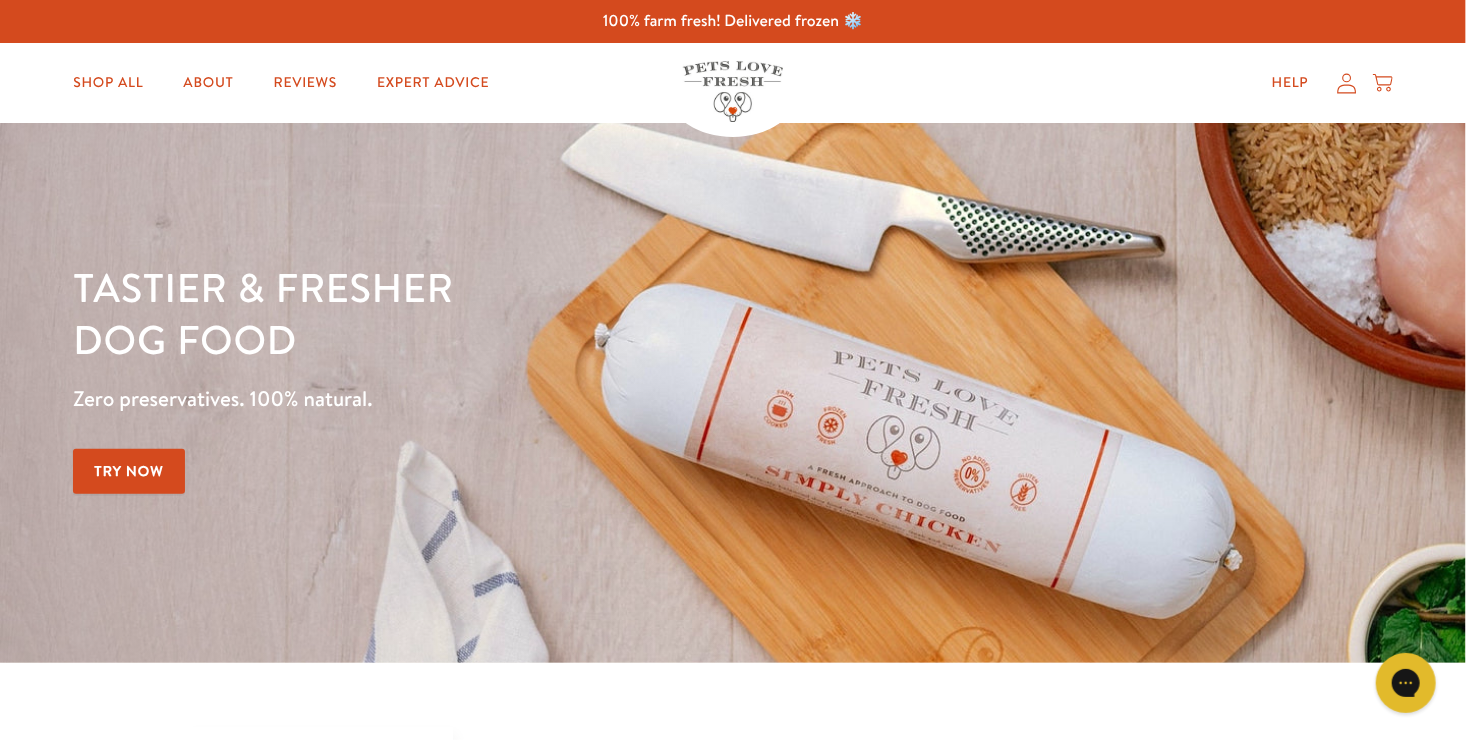 scroll, scrollTop: 0, scrollLeft: 0, axis: both 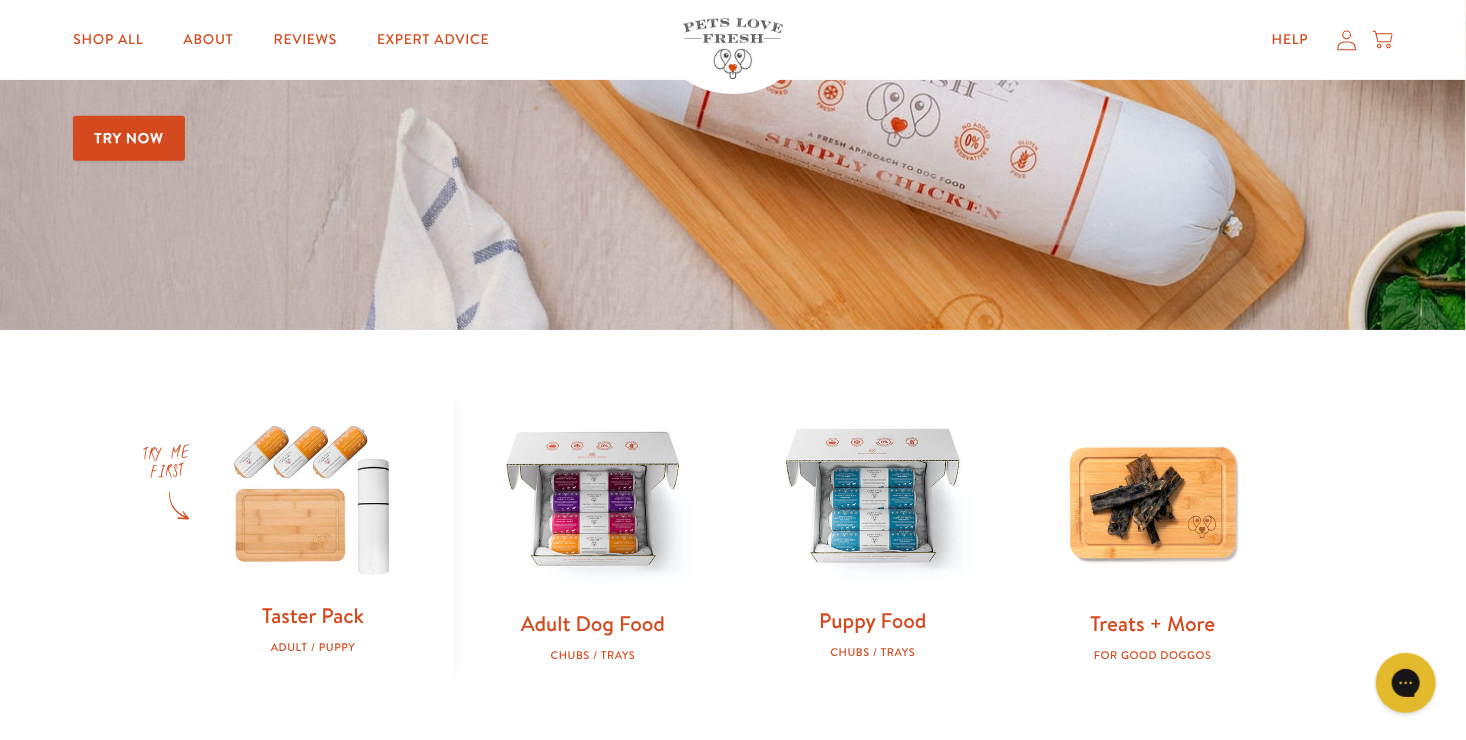 click at bounding box center (873, 499) 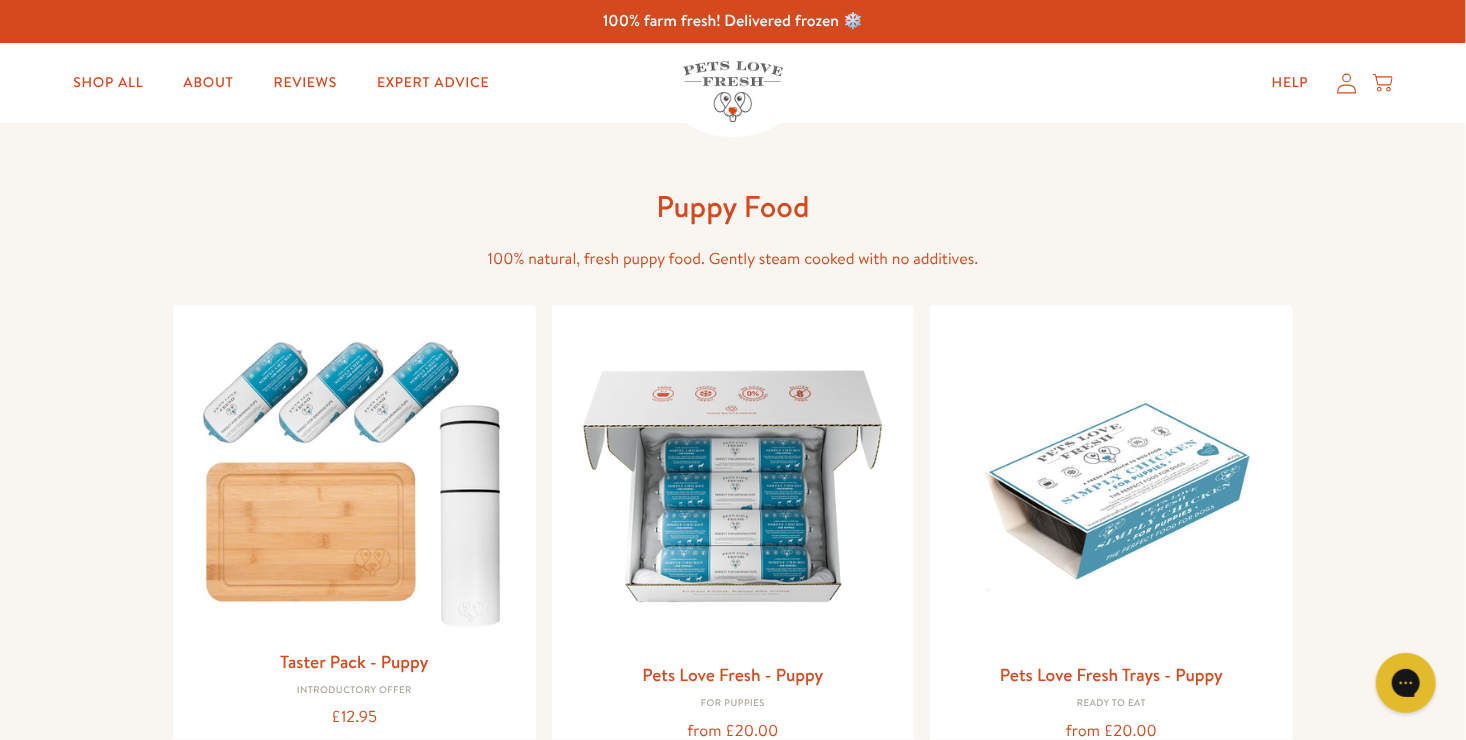 scroll, scrollTop: 0, scrollLeft: 0, axis: both 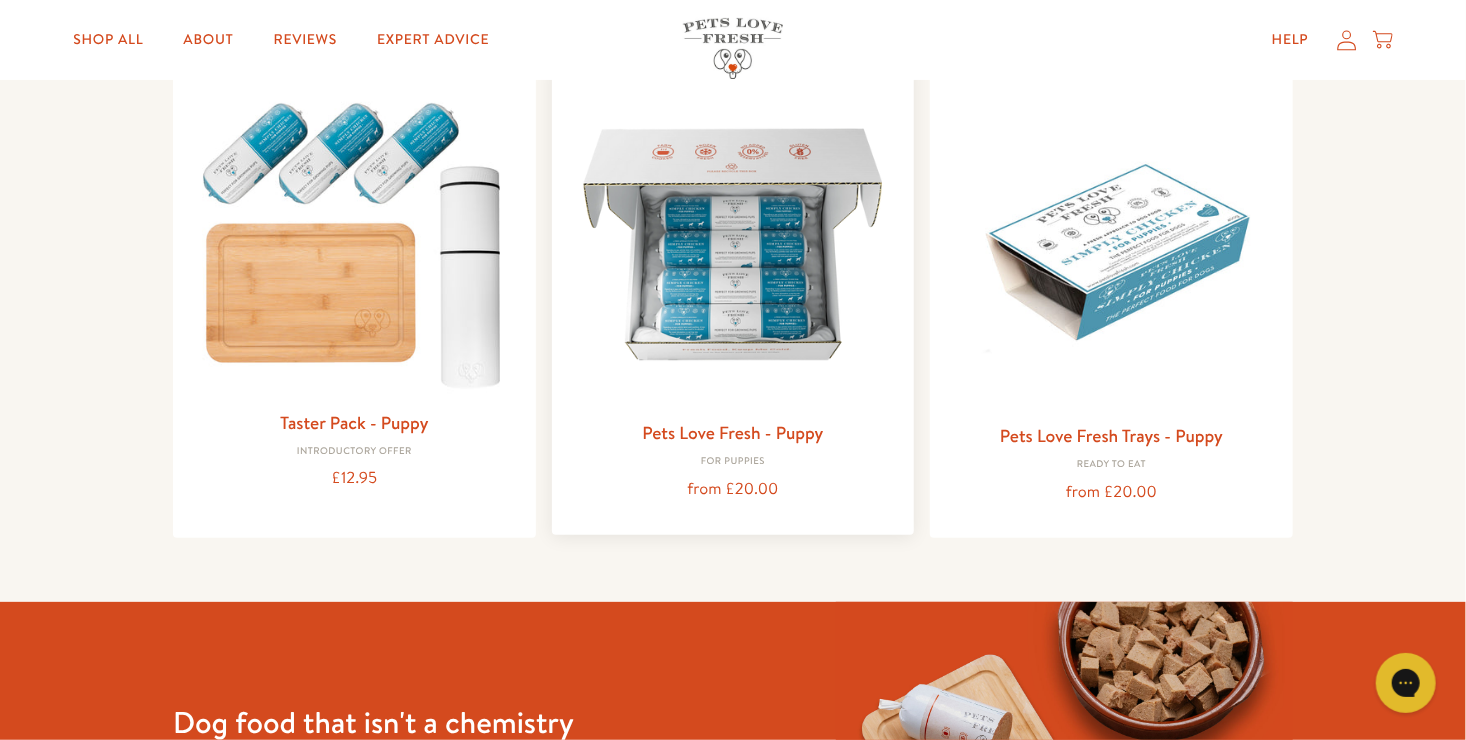 click at bounding box center [733, 244] 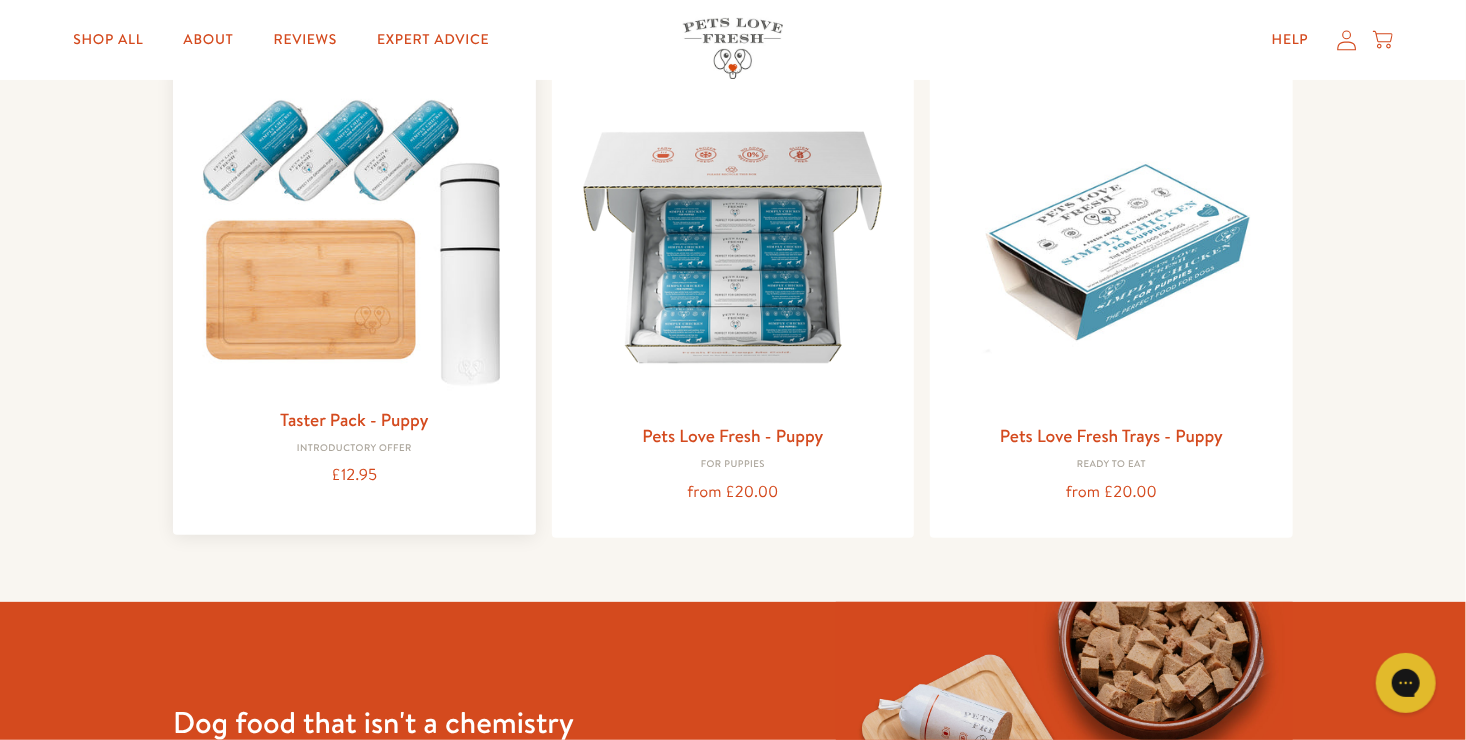 click at bounding box center (354, 237) 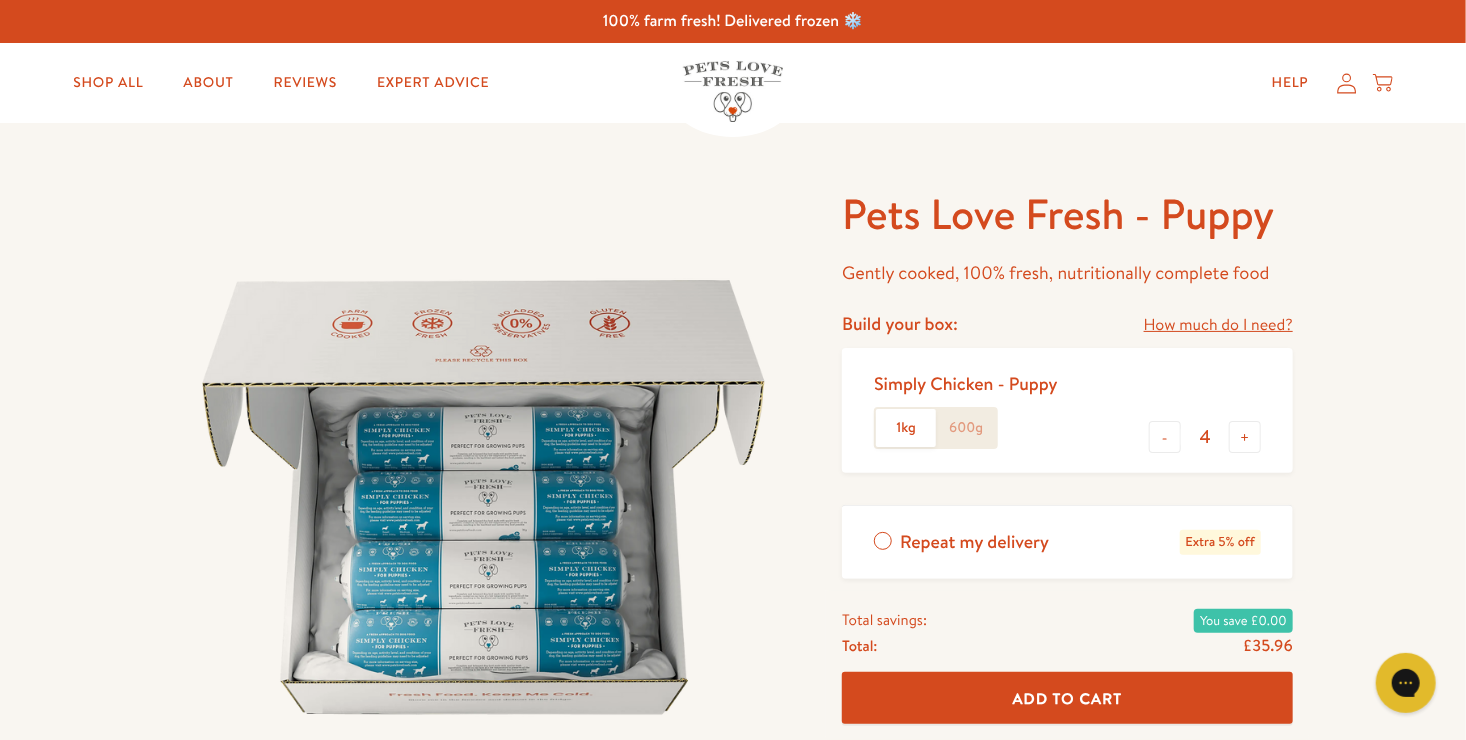 scroll, scrollTop: 0, scrollLeft: 0, axis: both 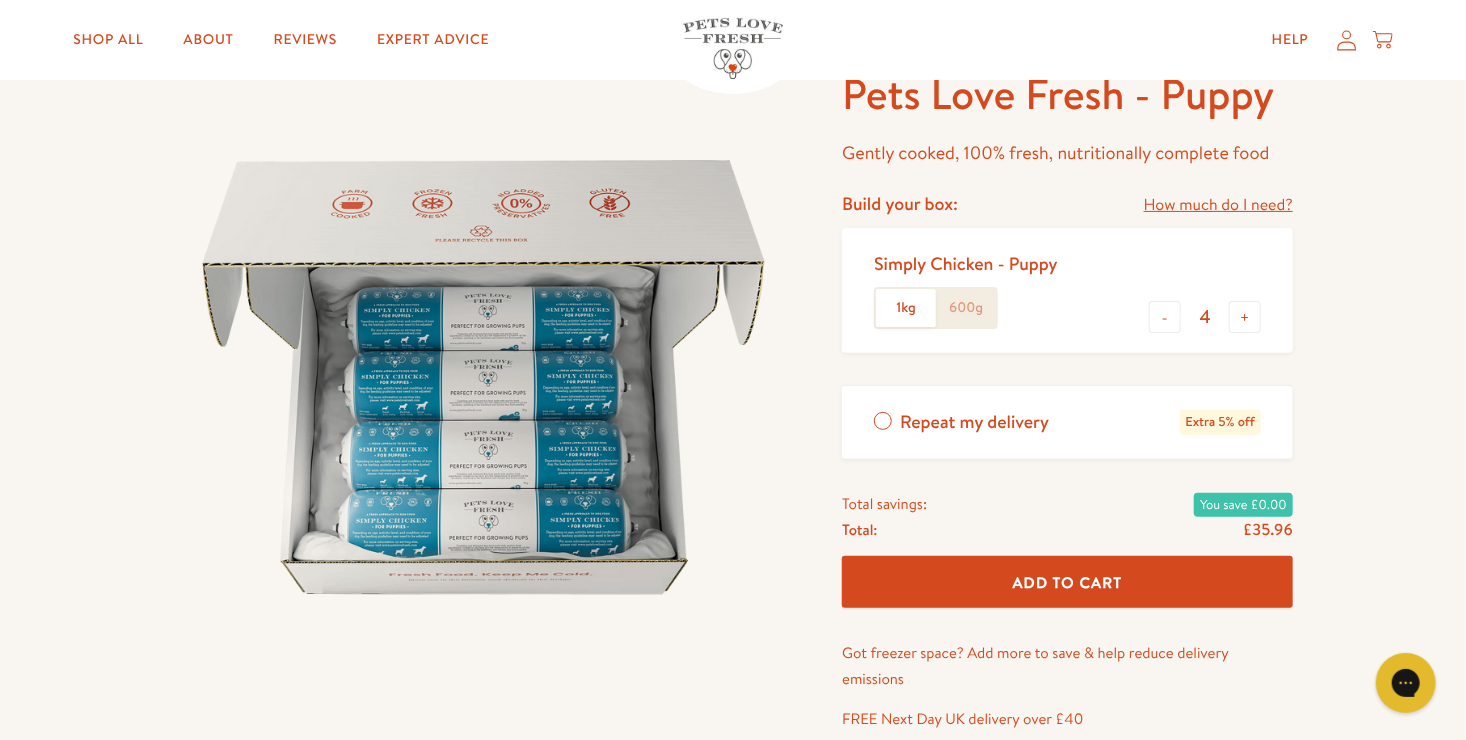 click on "600g" 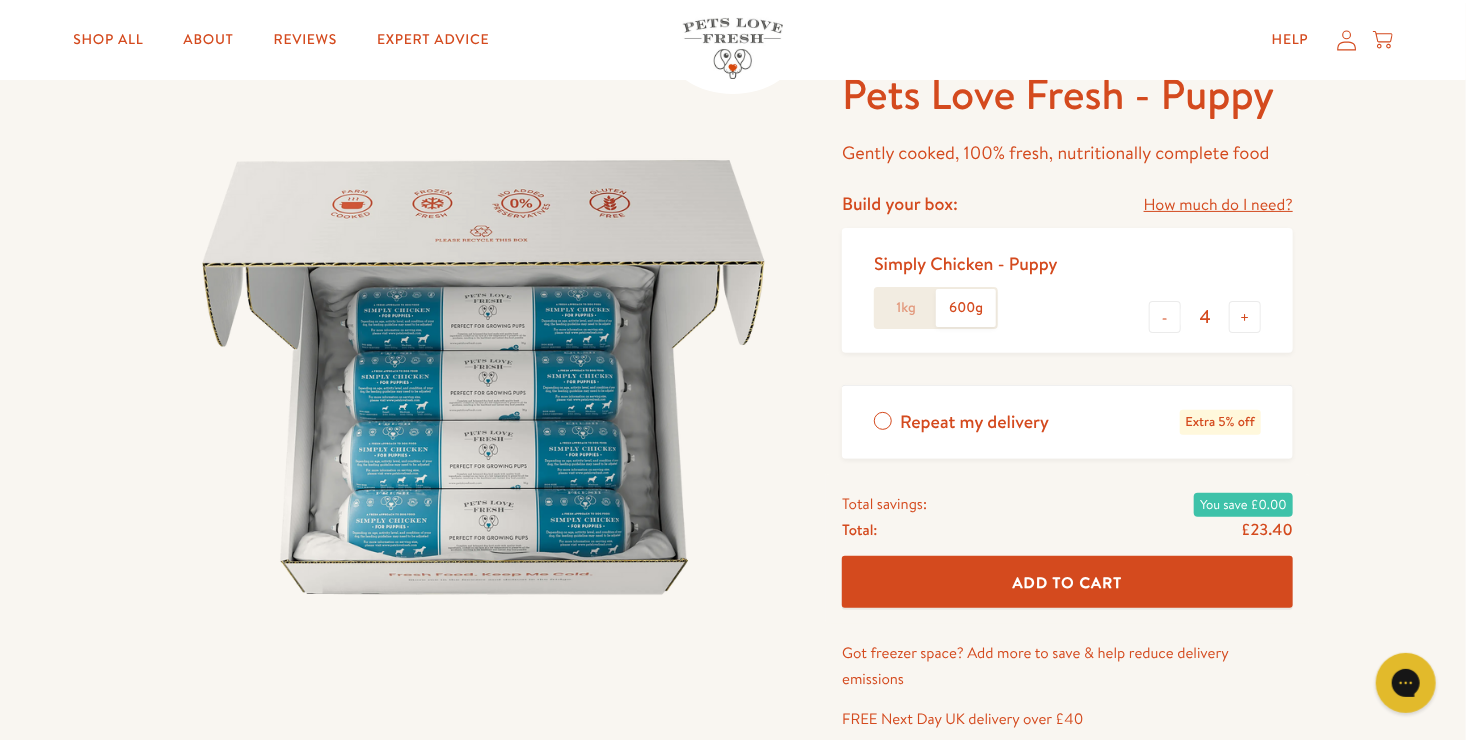 click on "1kg" 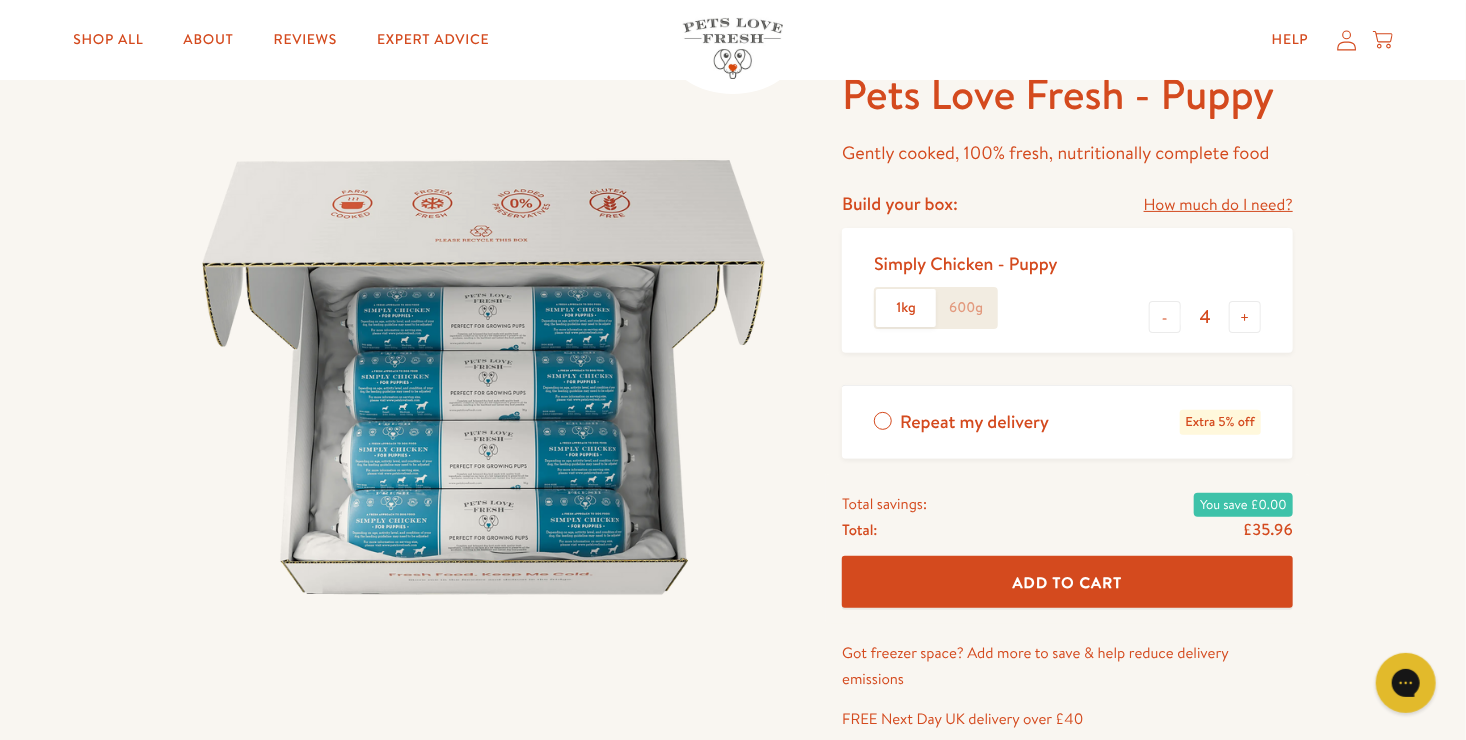 click on "600g" 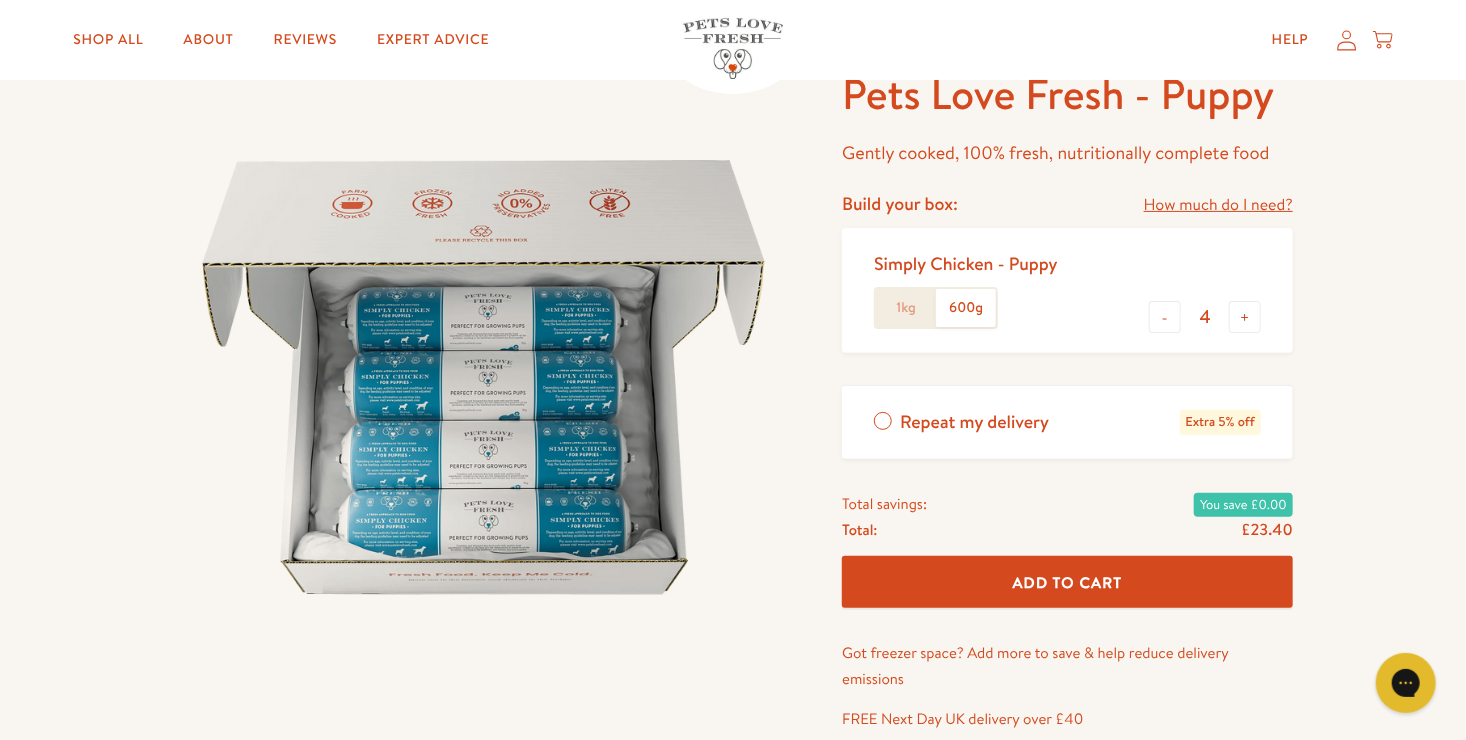 click at bounding box center (483, 377) 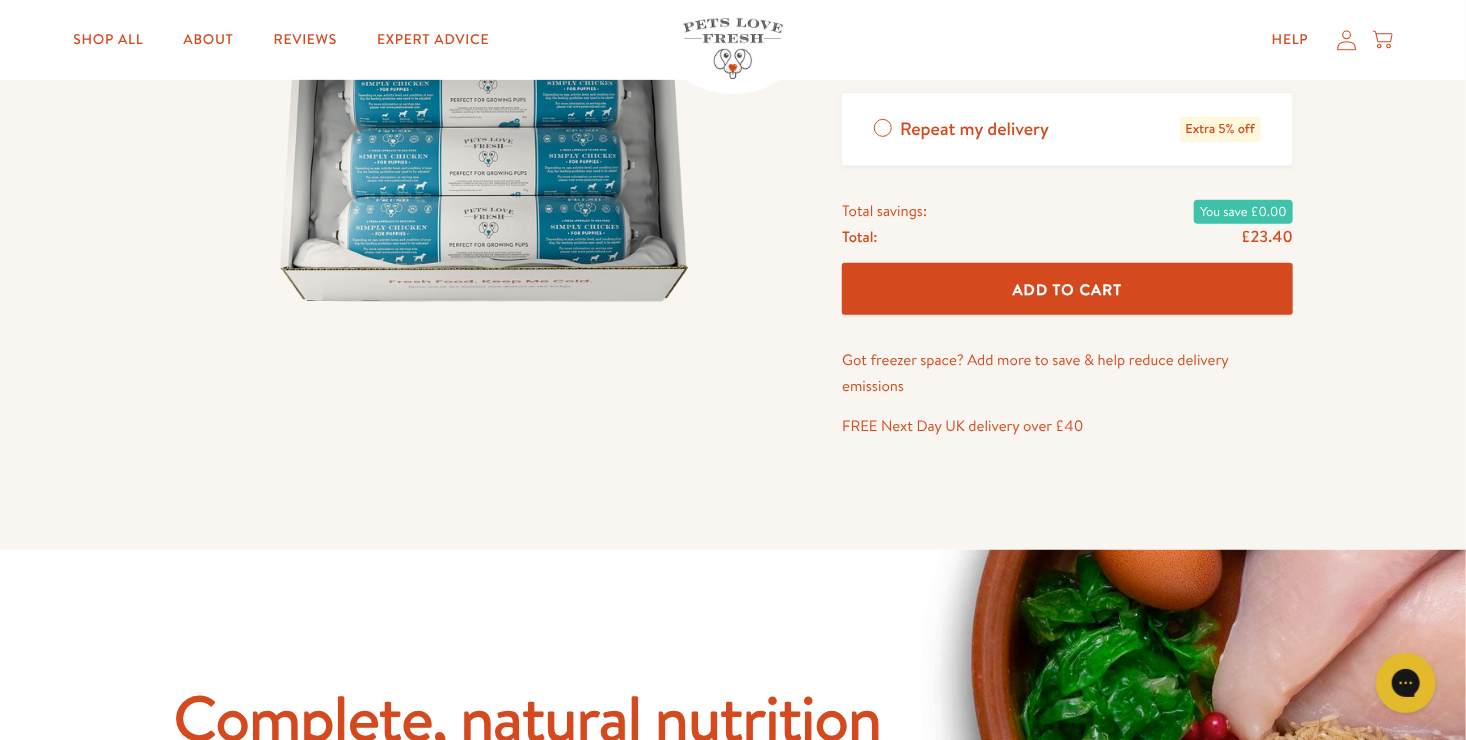 scroll, scrollTop: 560, scrollLeft: 0, axis: vertical 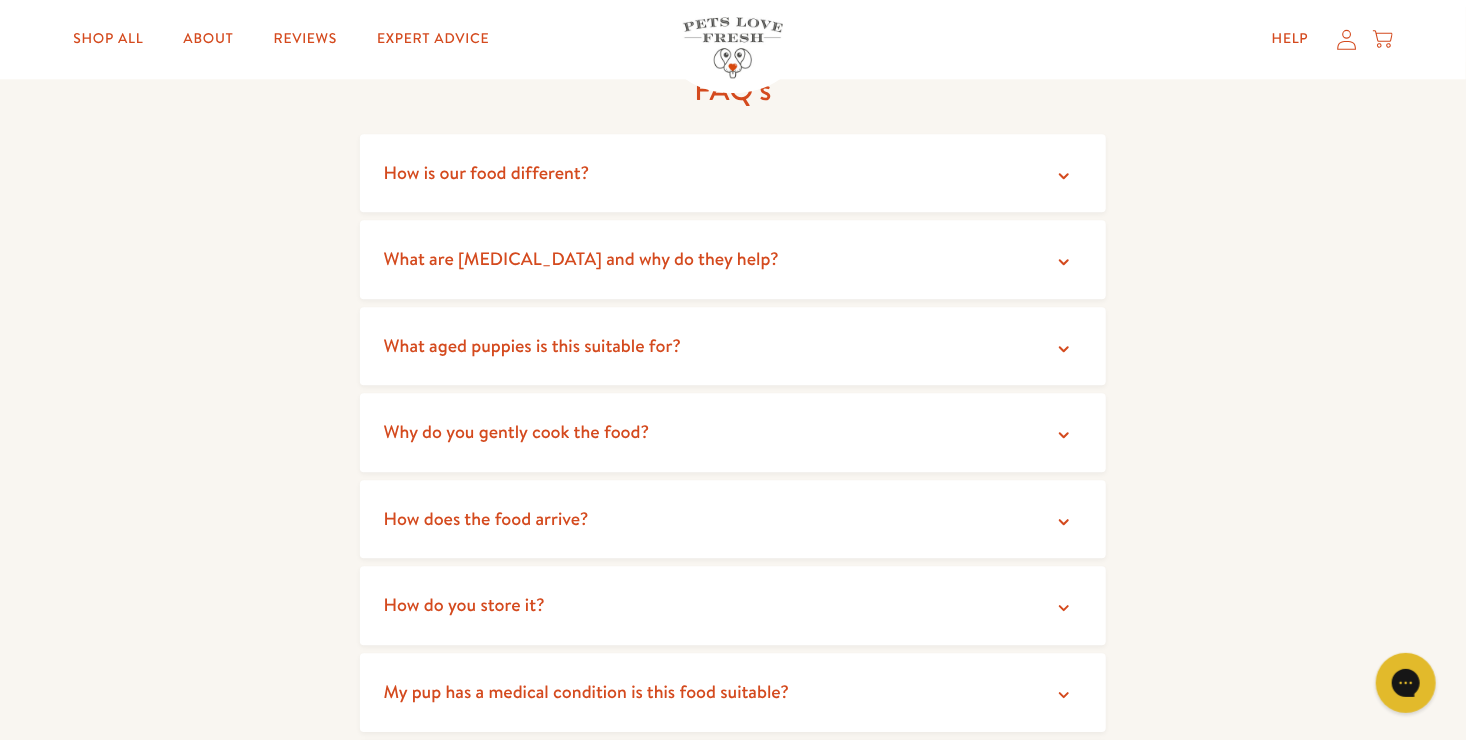click 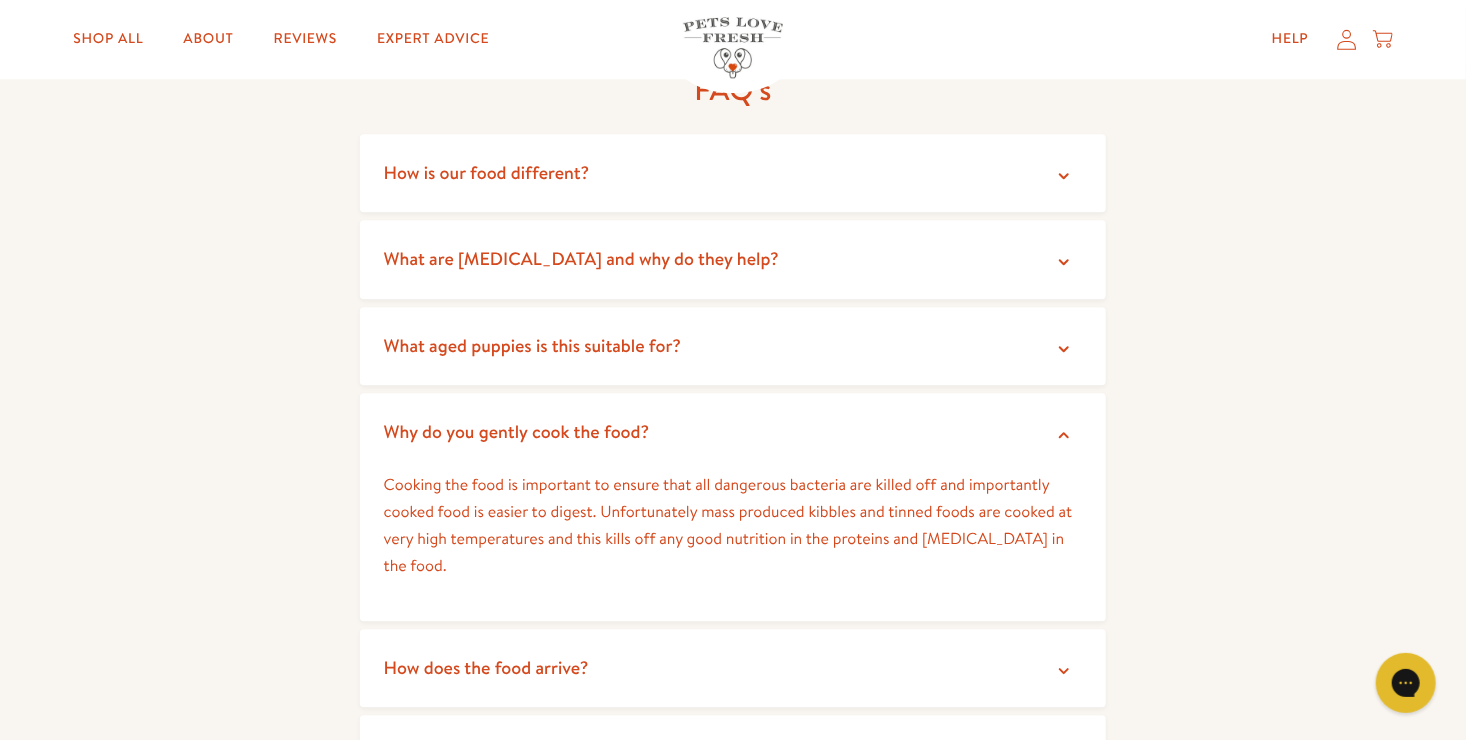 click 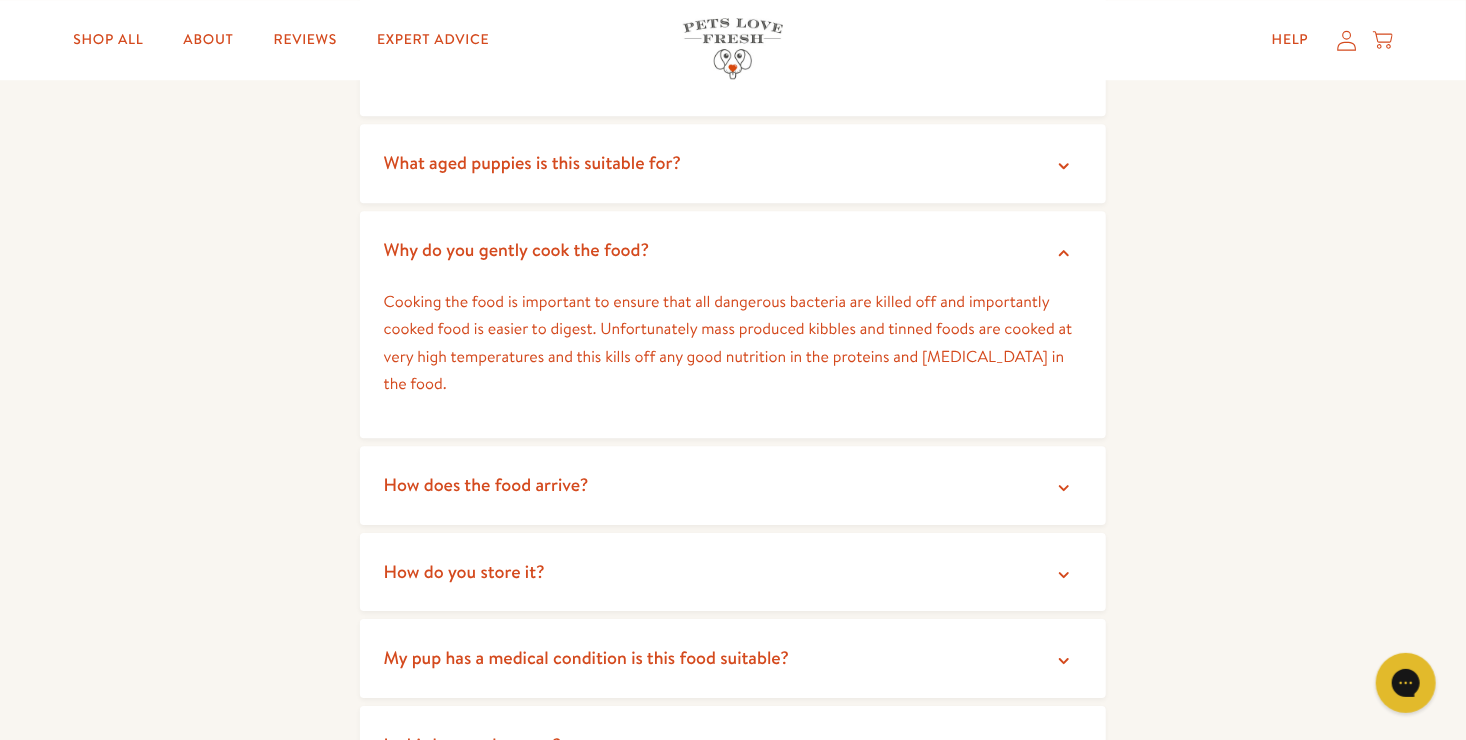 scroll, scrollTop: 0, scrollLeft: 0, axis: both 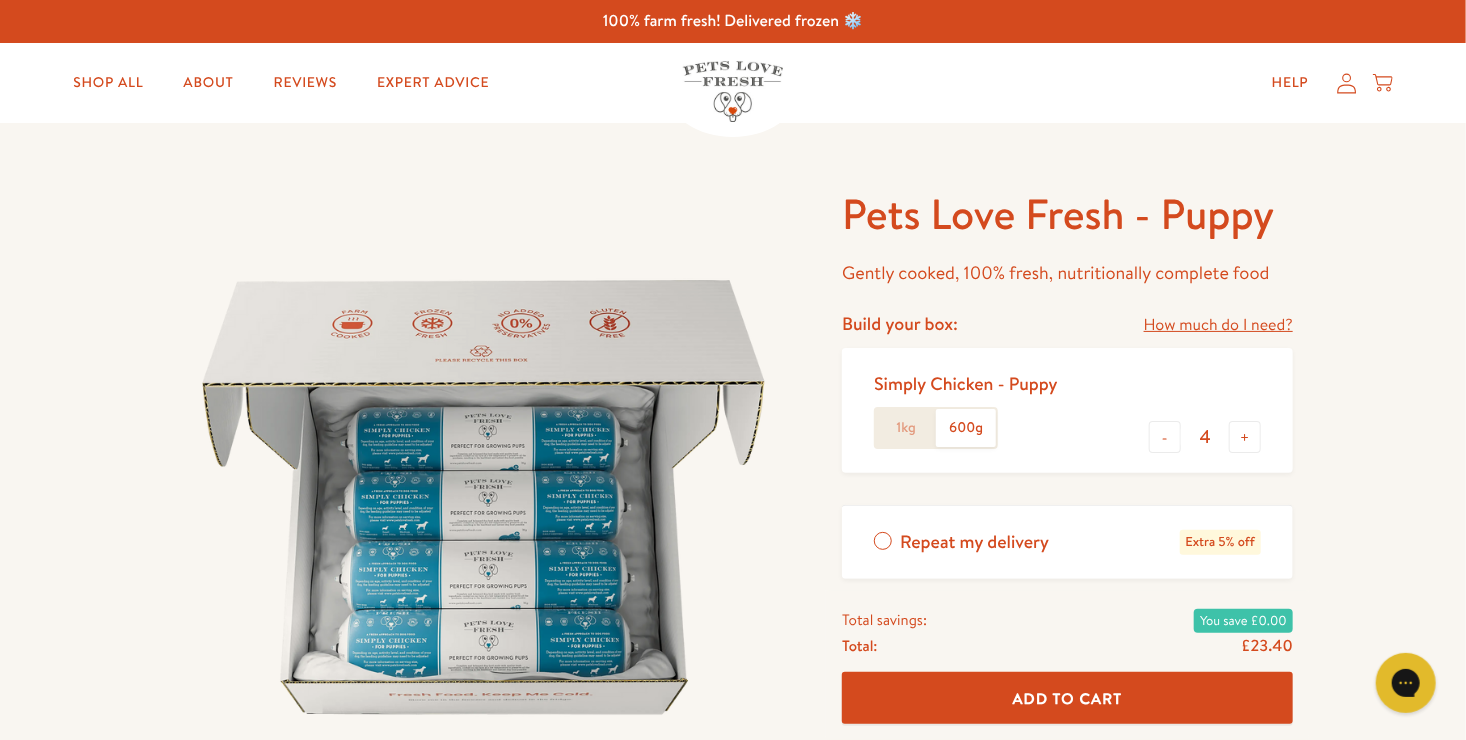 click at bounding box center [483, 497] 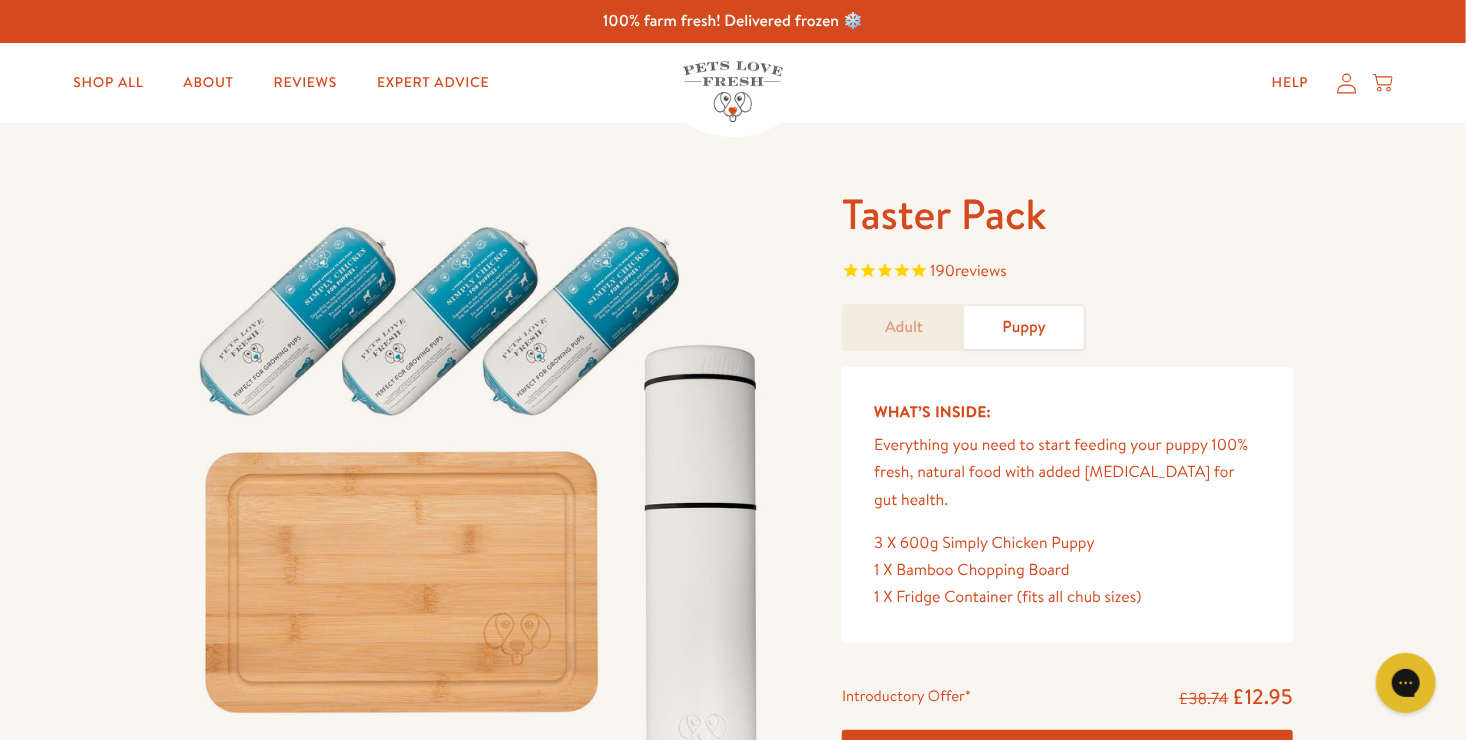 scroll, scrollTop: 0, scrollLeft: 0, axis: both 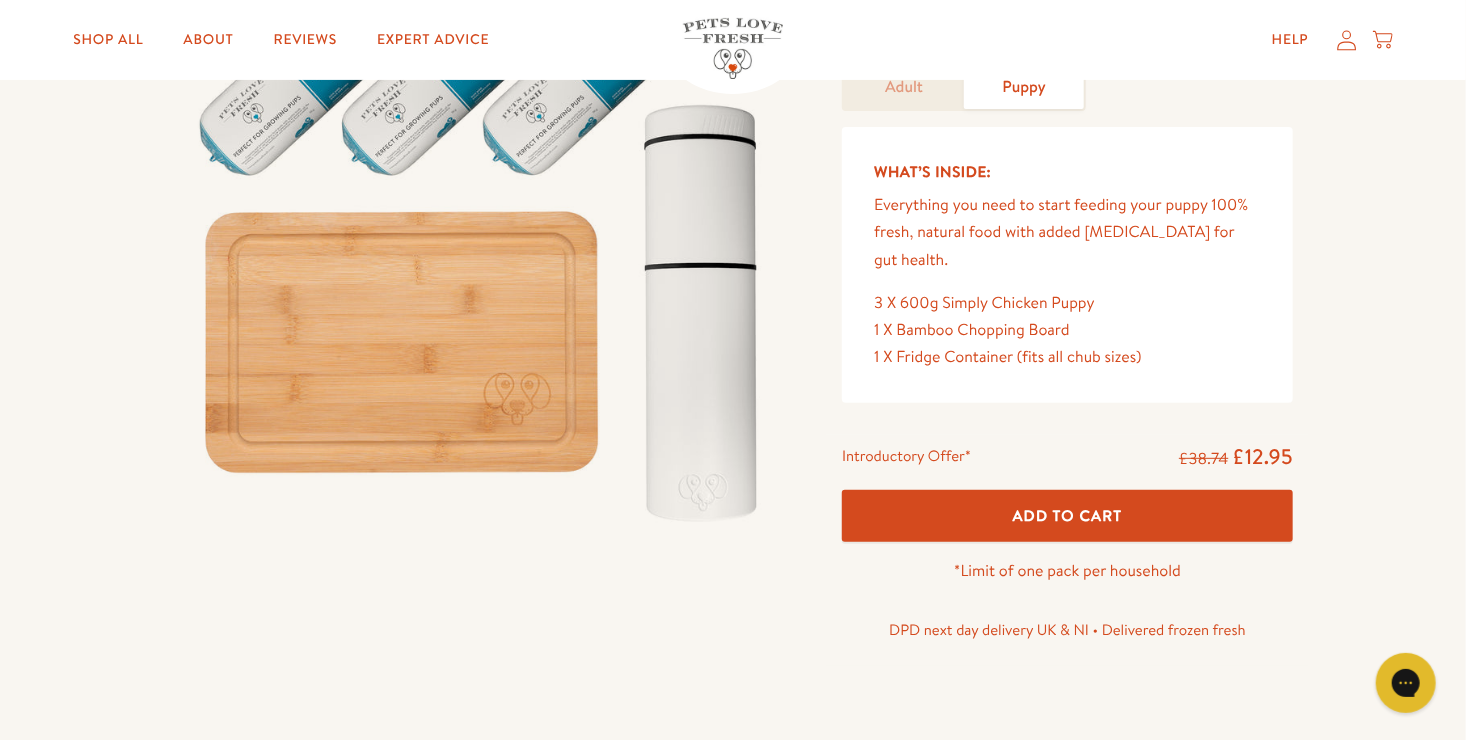 click on "Add To Cart" at bounding box center [1067, 516] 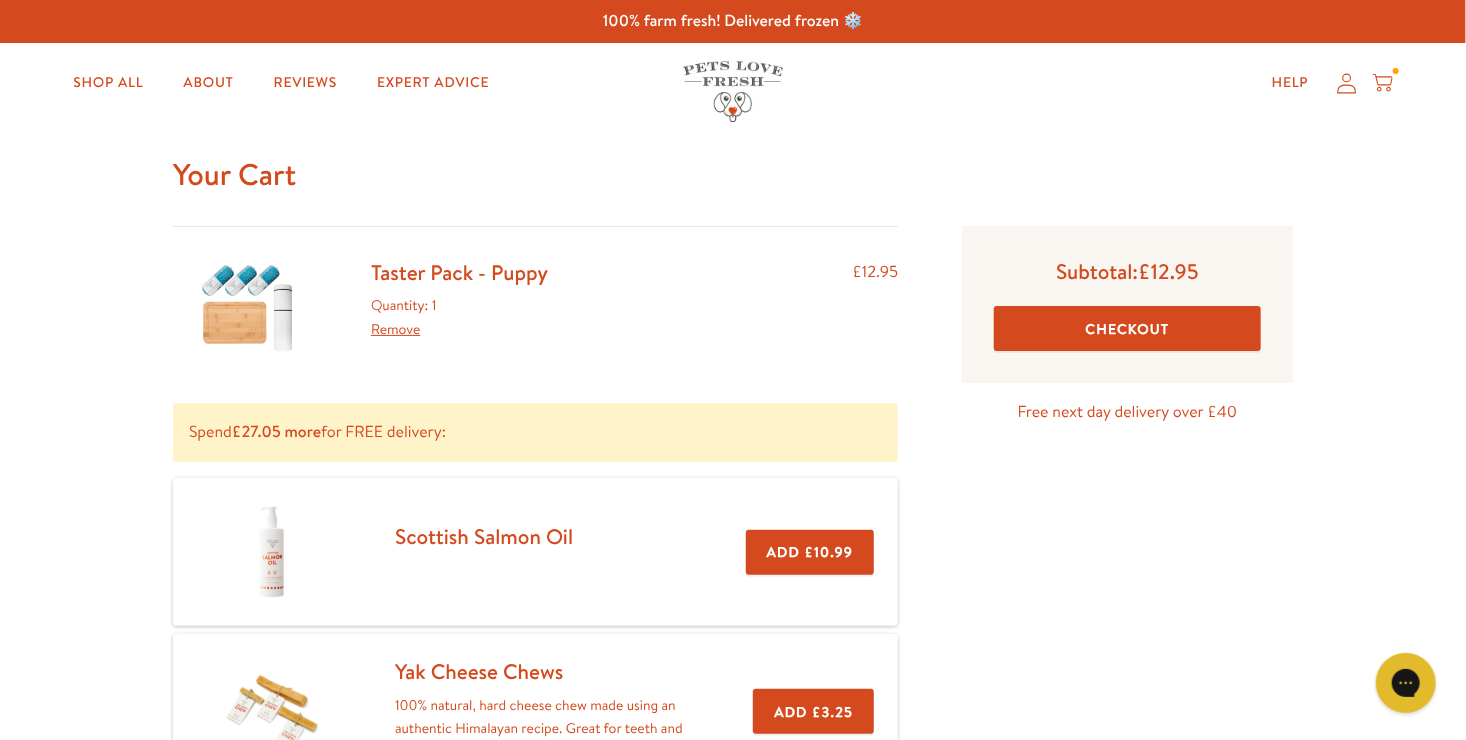 scroll, scrollTop: 0, scrollLeft: 0, axis: both 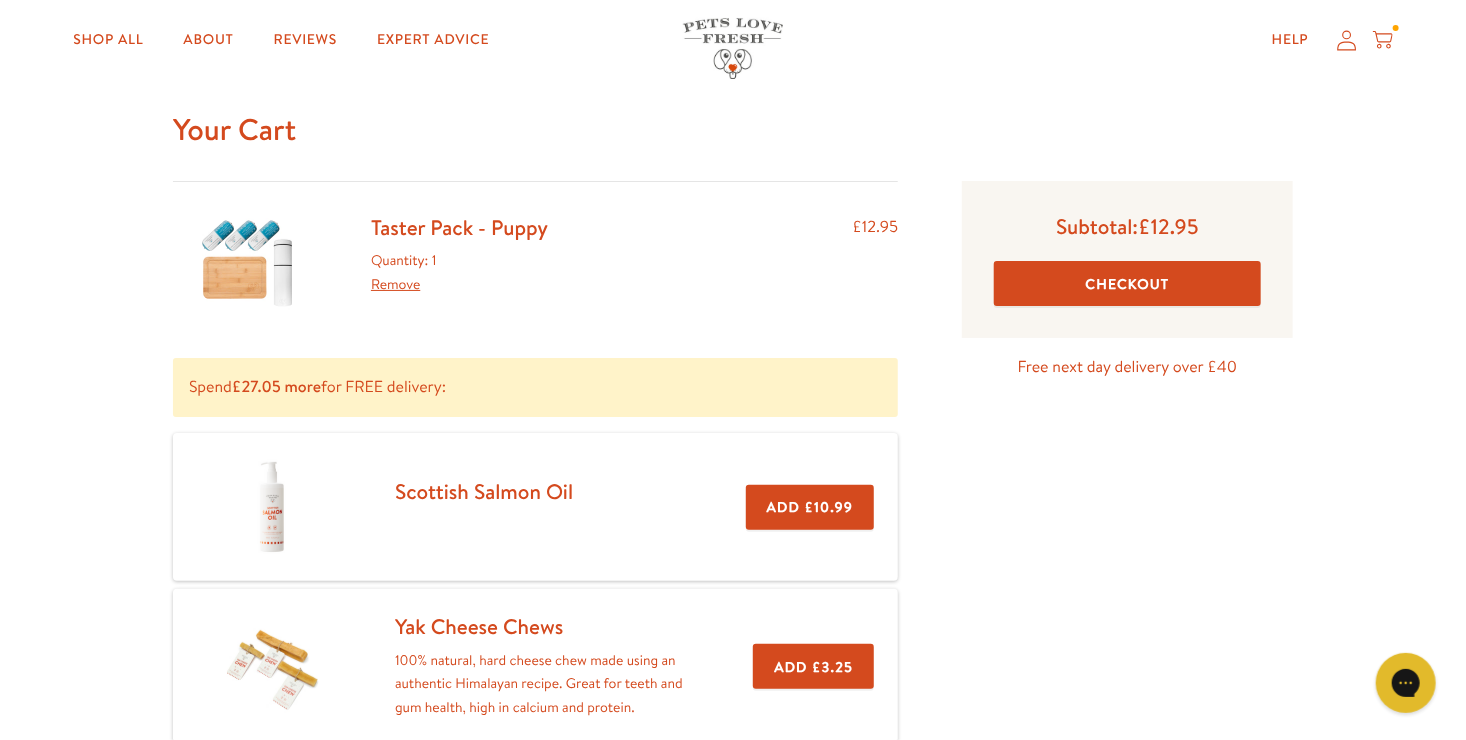 click on "Your Cart
Taster Pack - Puppy
Quantity: 1
Remove
£12.95
Spend  £27.05 more  for FREE delivery:
Scottish Salmon Oil
Add £10.99" at bounding box center [733, 639] 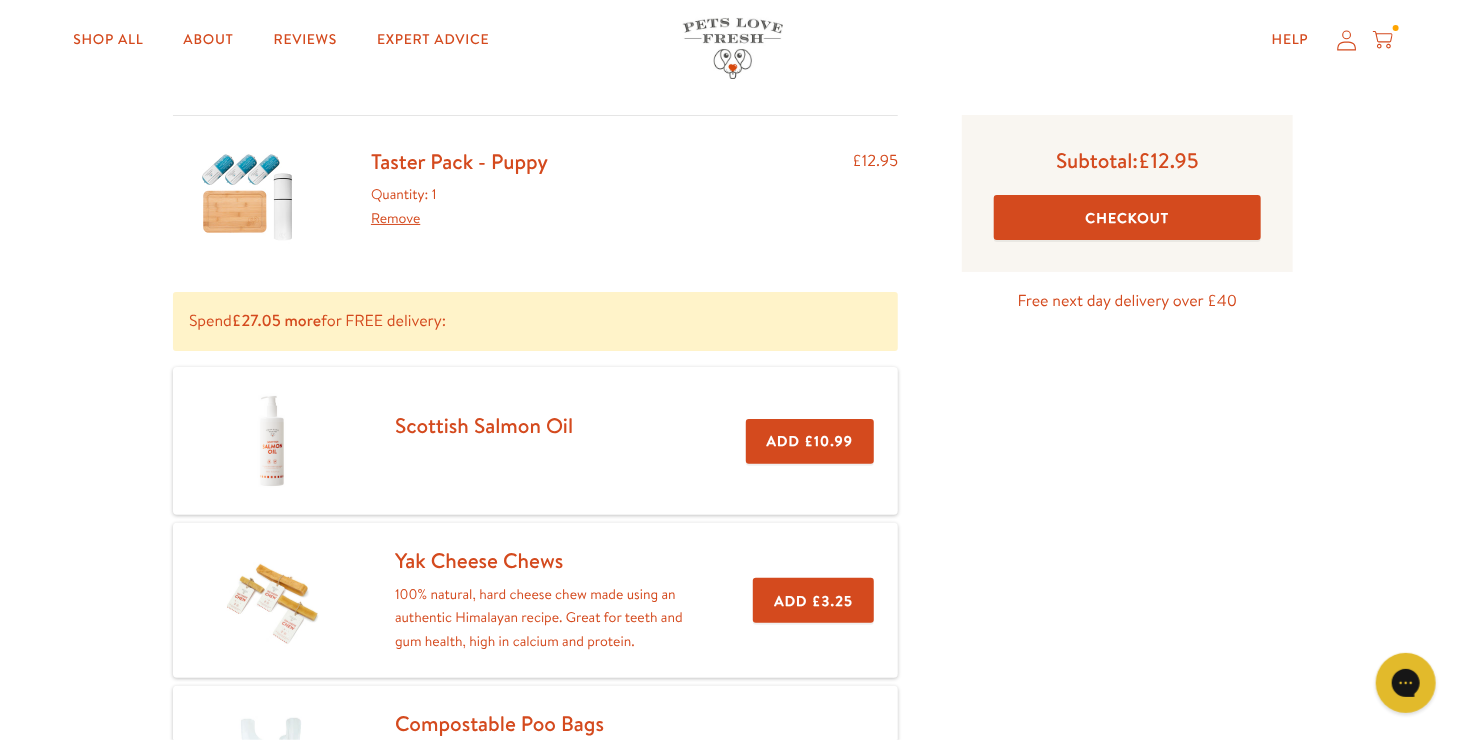 scroll, scrollTop: 0, scrollLeft: 0, axis: both 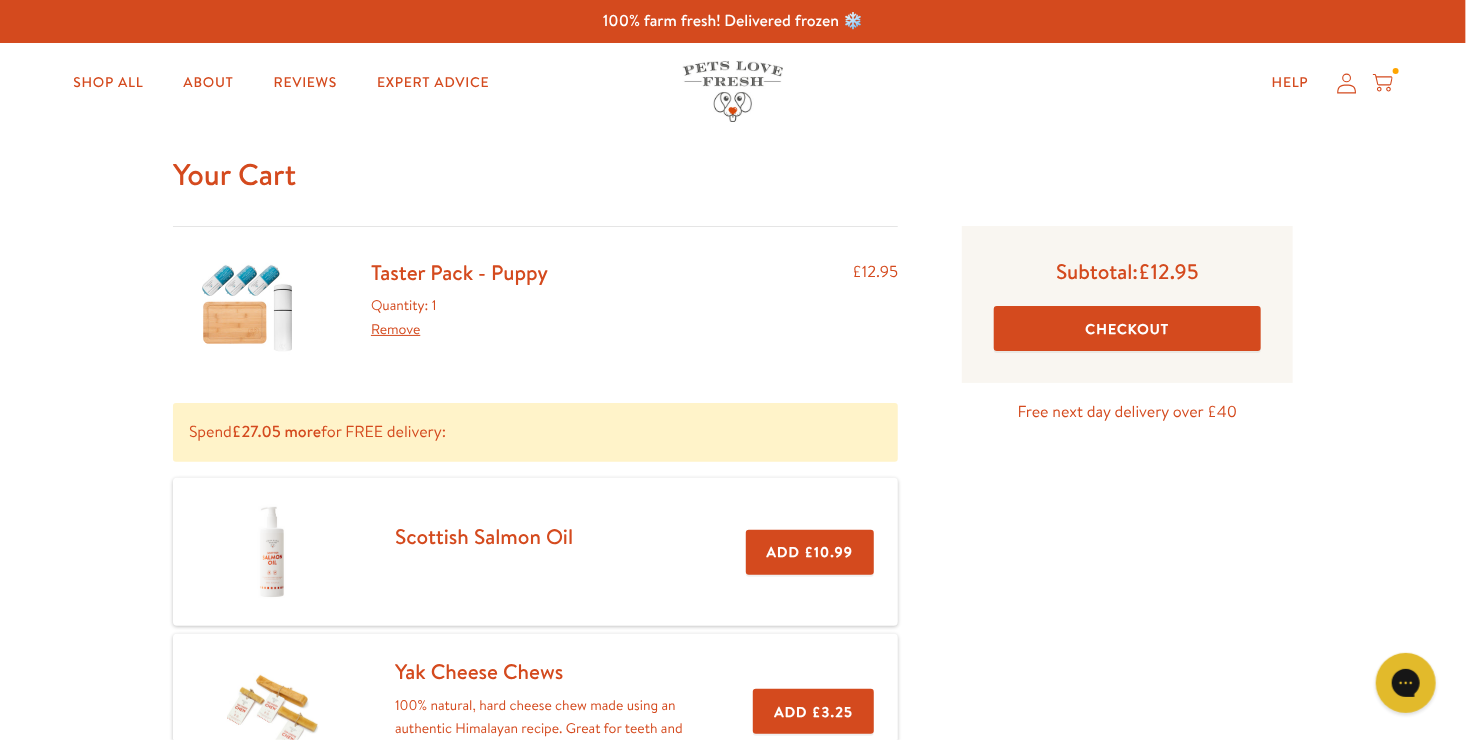 click on "Checkout" at bounding box center [1127, 328] 